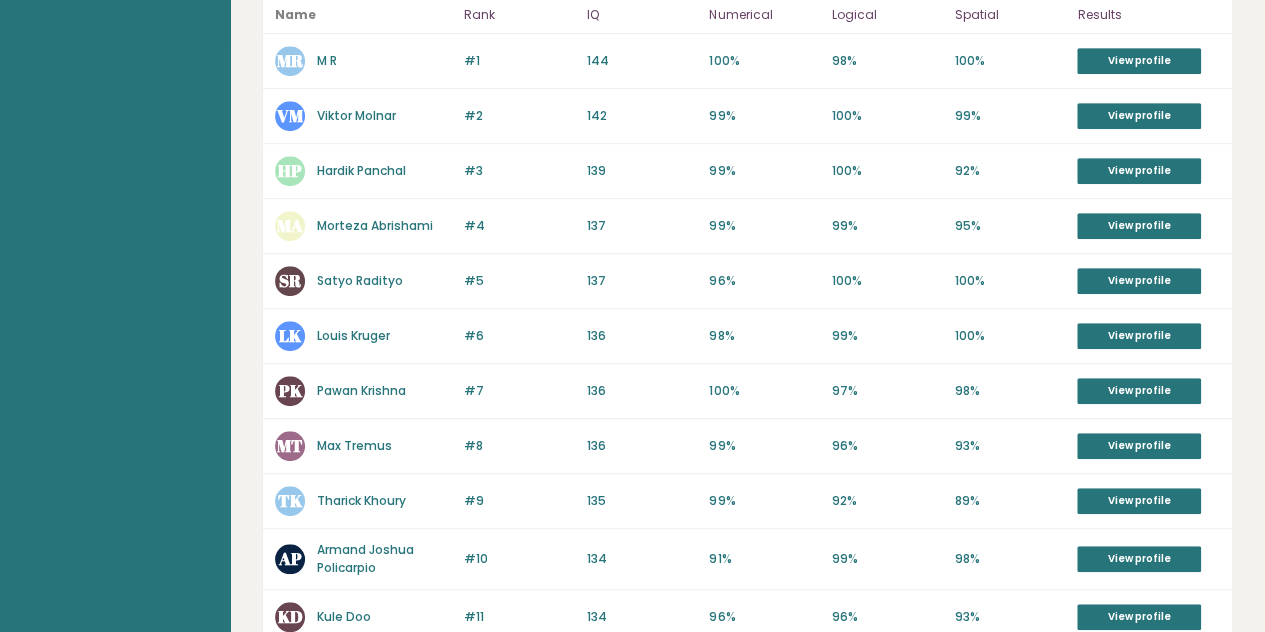 scroll, scrollTop: 500, scrollLeft: 0, axis: vertical 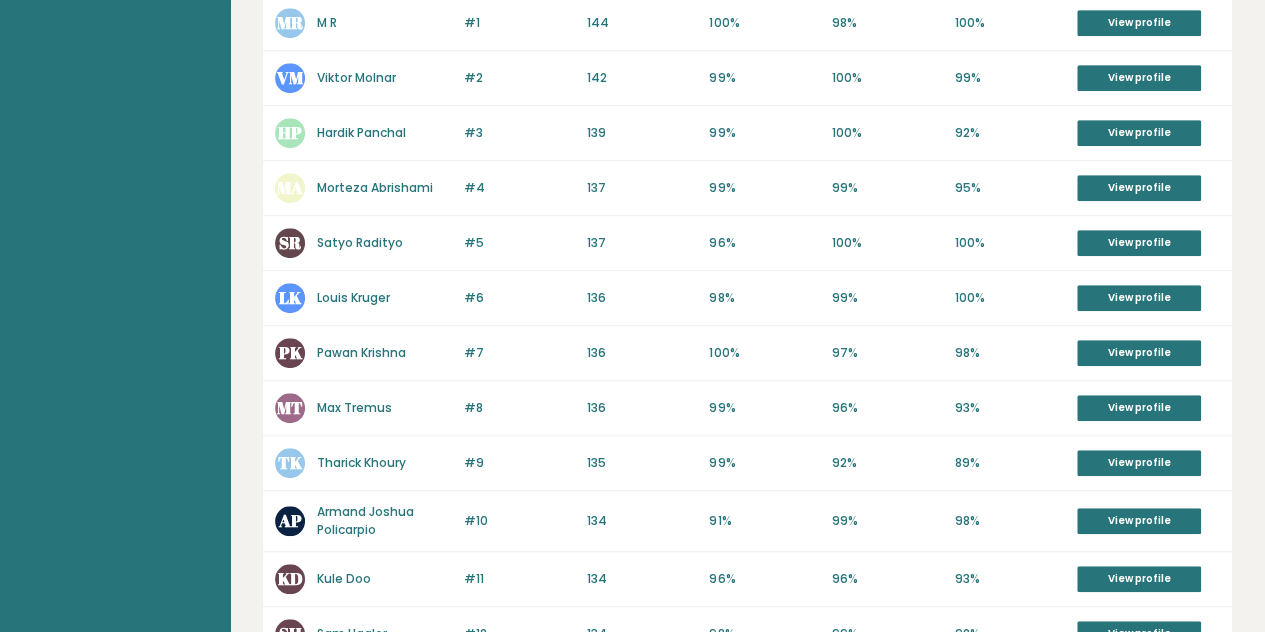 click on "#5
SR
Satyo Radityo
138
#5
137
96%
100%
100%
View profile" at bounding box center [747, 243] 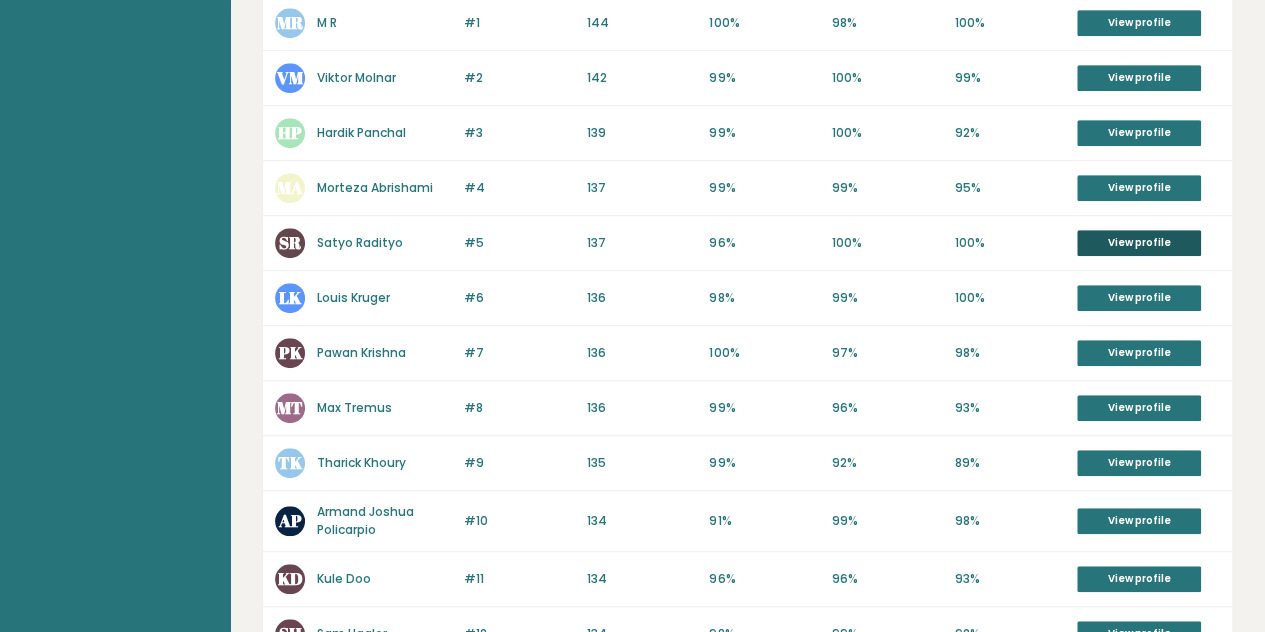 click on "View profile" at bounding box center [1139, 243] 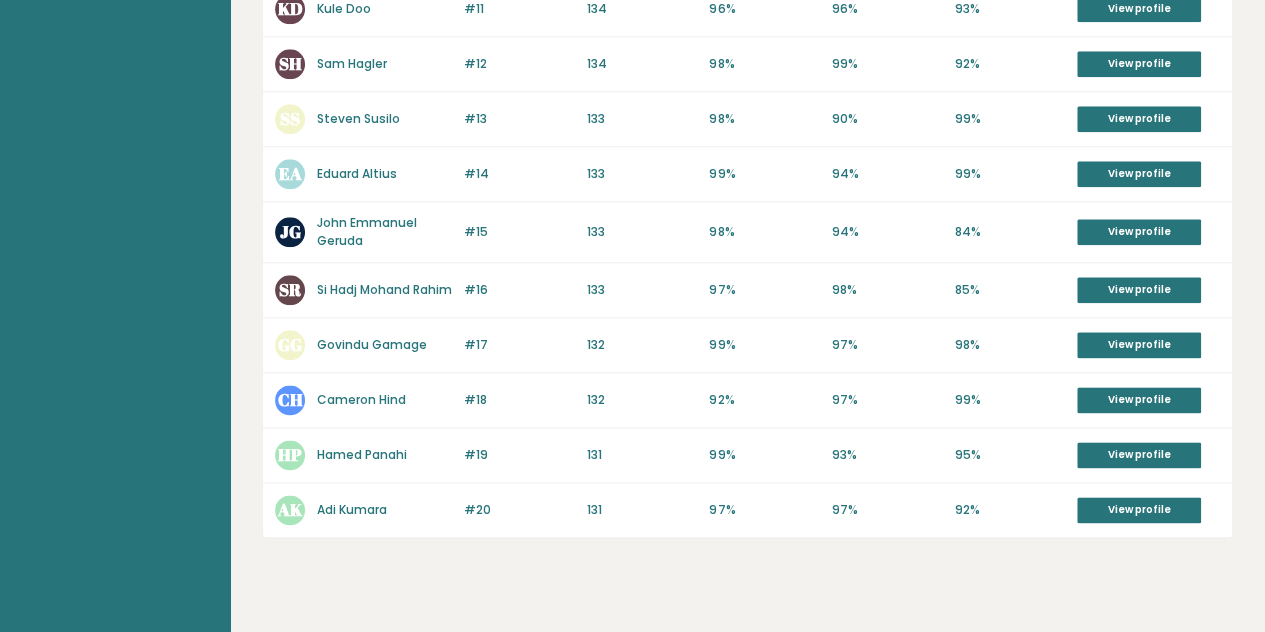 scroll, scrollTop: 1100, scrollLeft: 0, axis: vertical 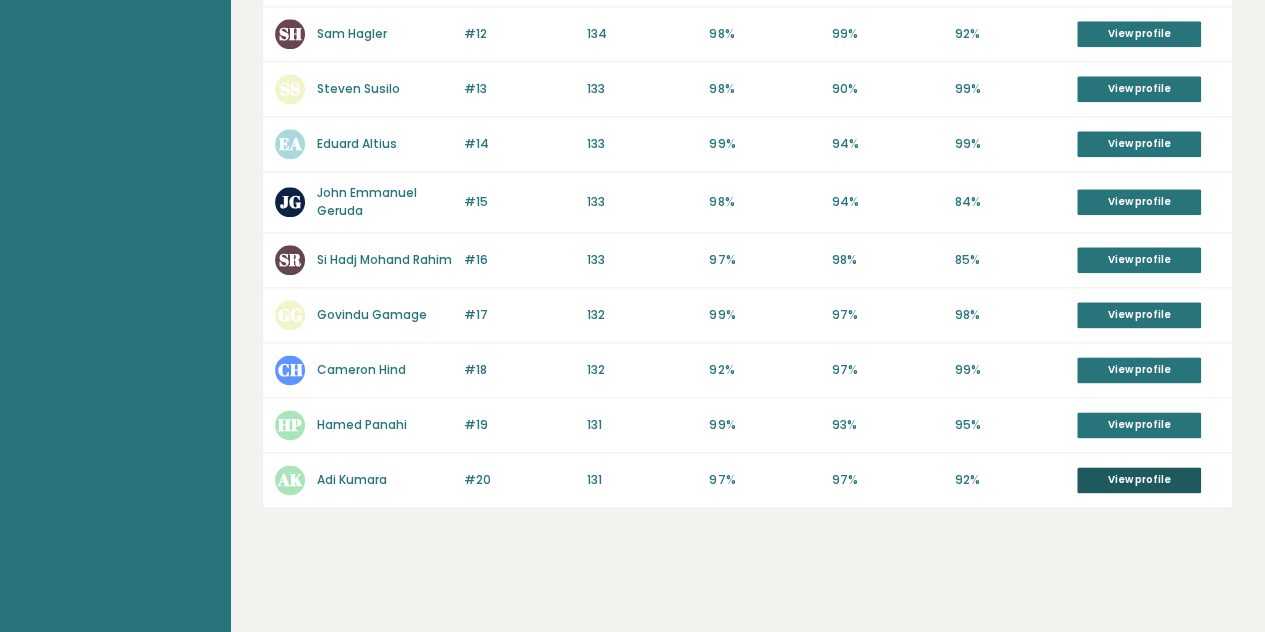 click on "View profile" at bounding box center (1139, 480) 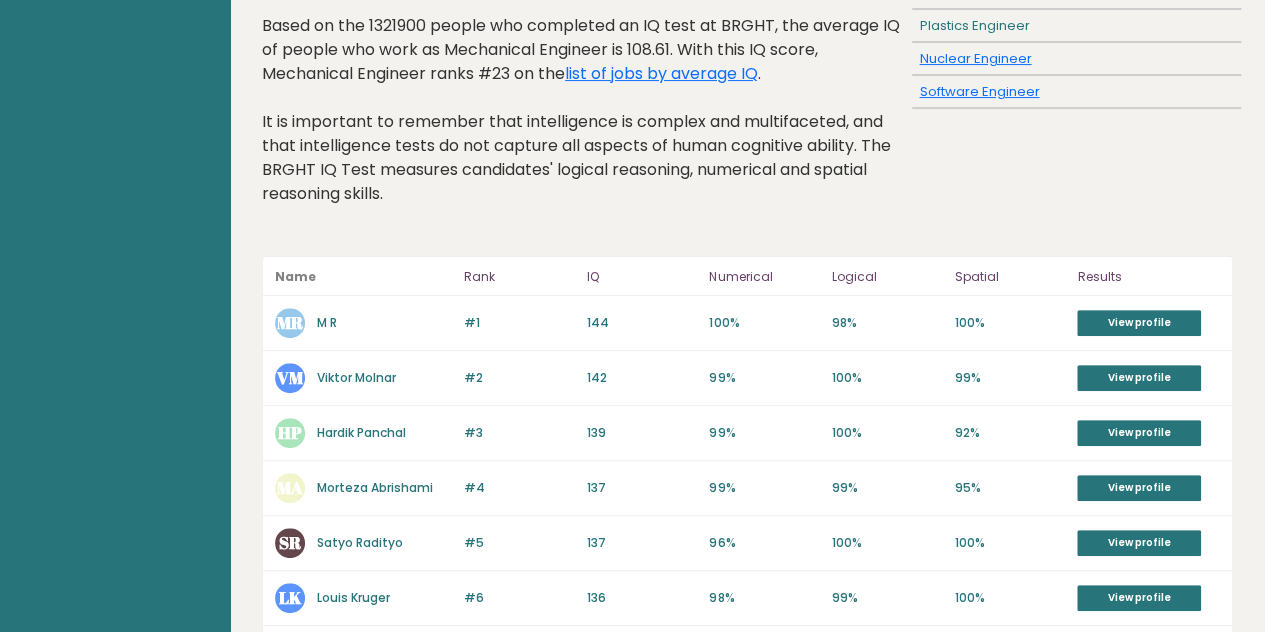 scroll, scrollTop: 200, scrollLeft: 0, axis: vertical 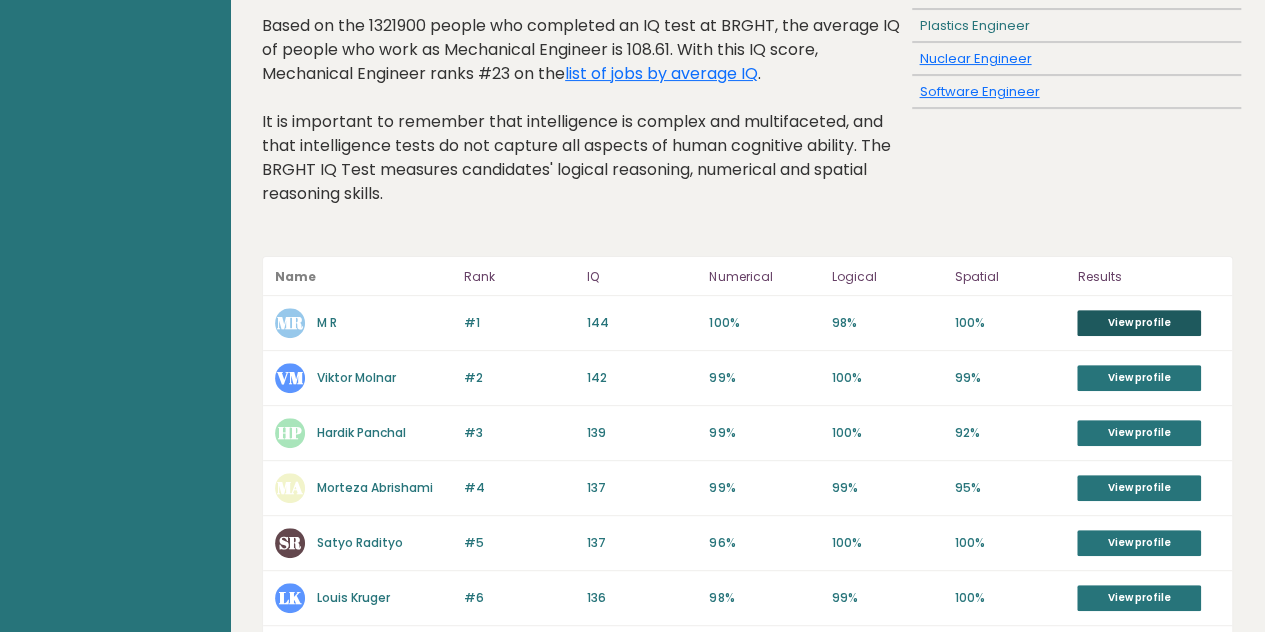 click on "View profile" at bounding box center (1139, 323) 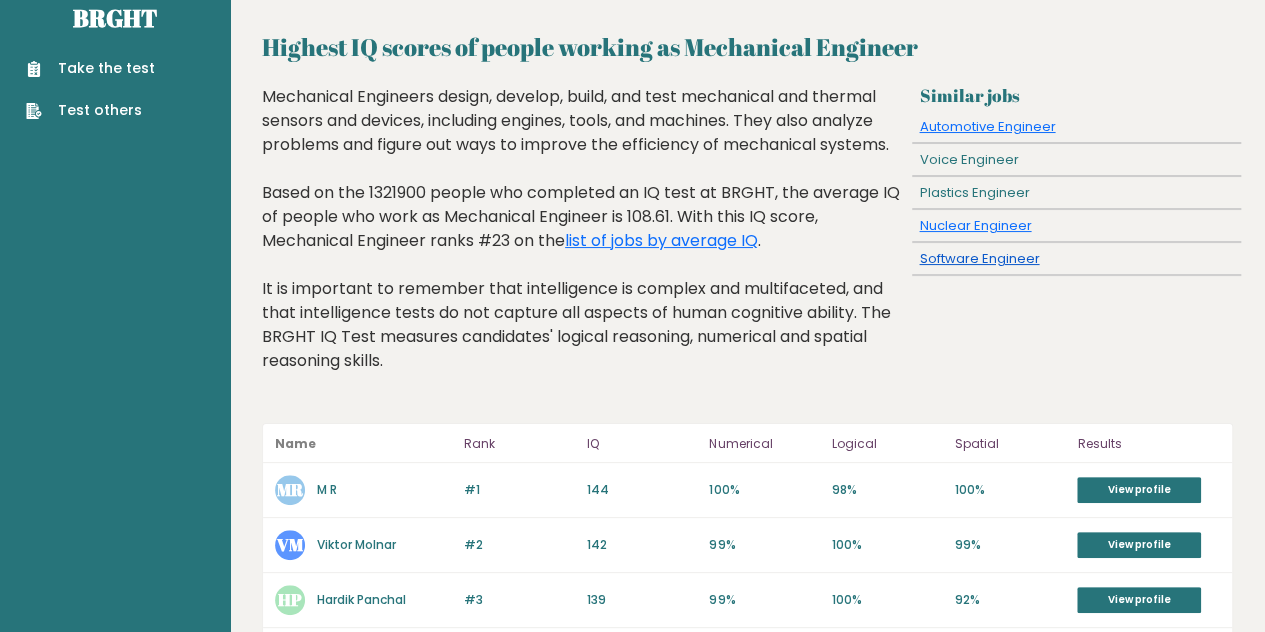 scroll, scrollTop: 0, scrollLeft: 0, axis: both 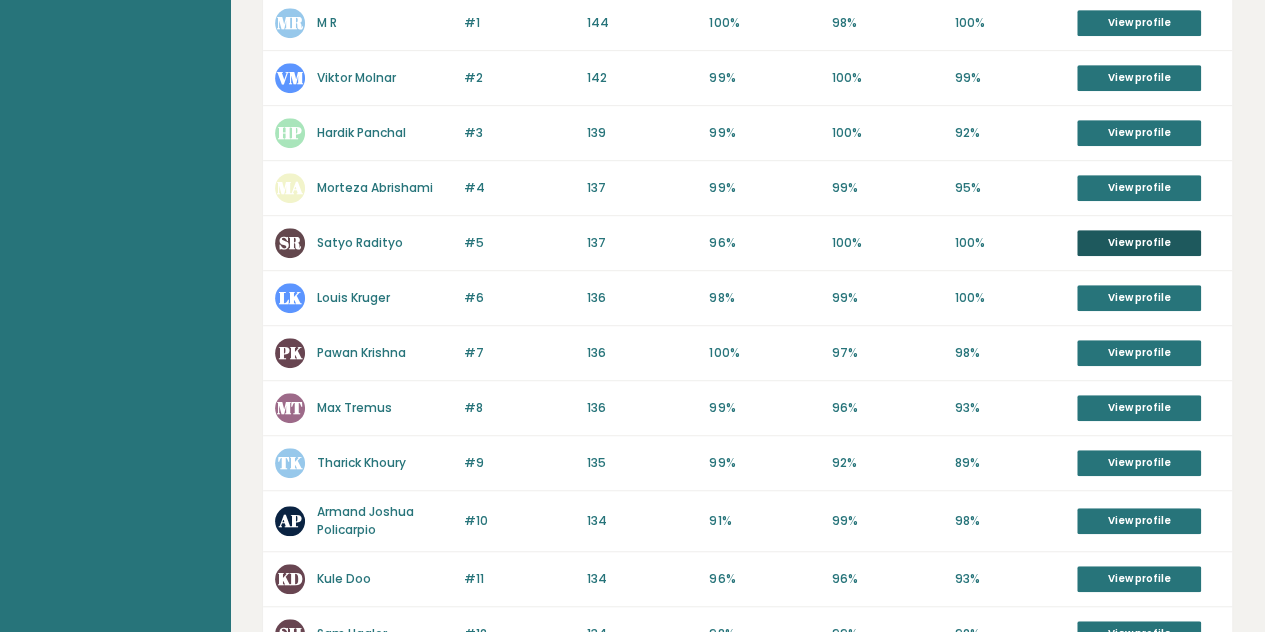 click on "View profile" at bounding box center (1139, 243) 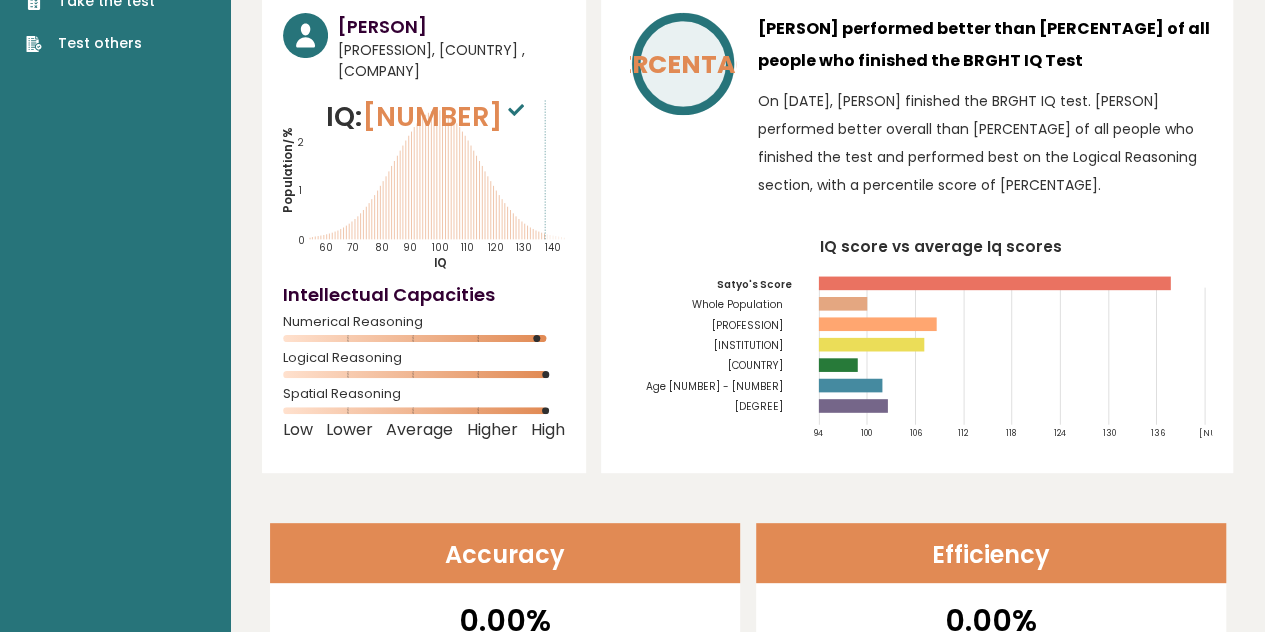 scroll, scrollTop: 0, scrollLeft: 0, axis: both 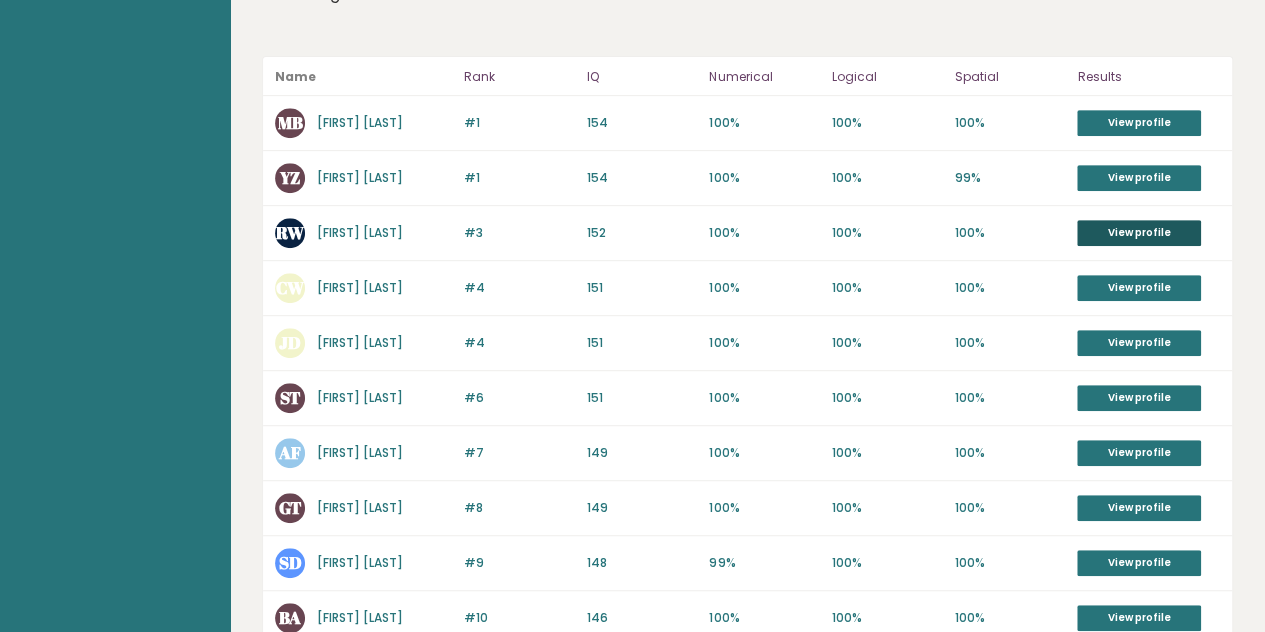 click on "View profile" at bounding box center [1139, 233] 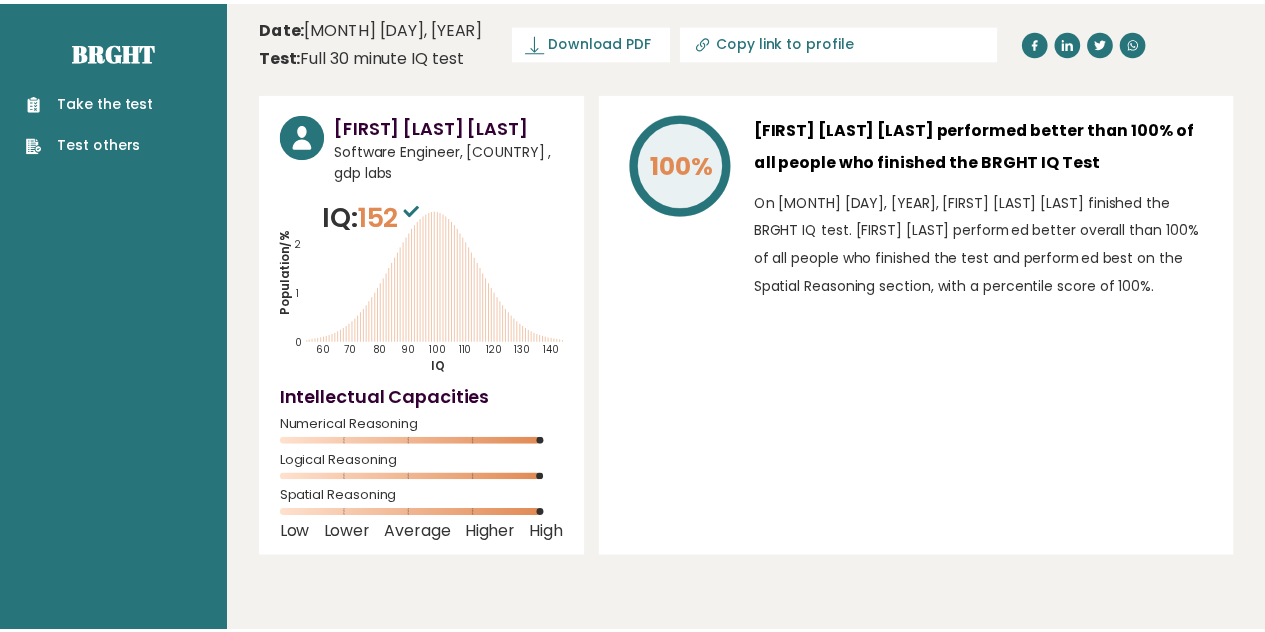 scroll, scrollTop: 0, scrollLeft: 0, axis: both 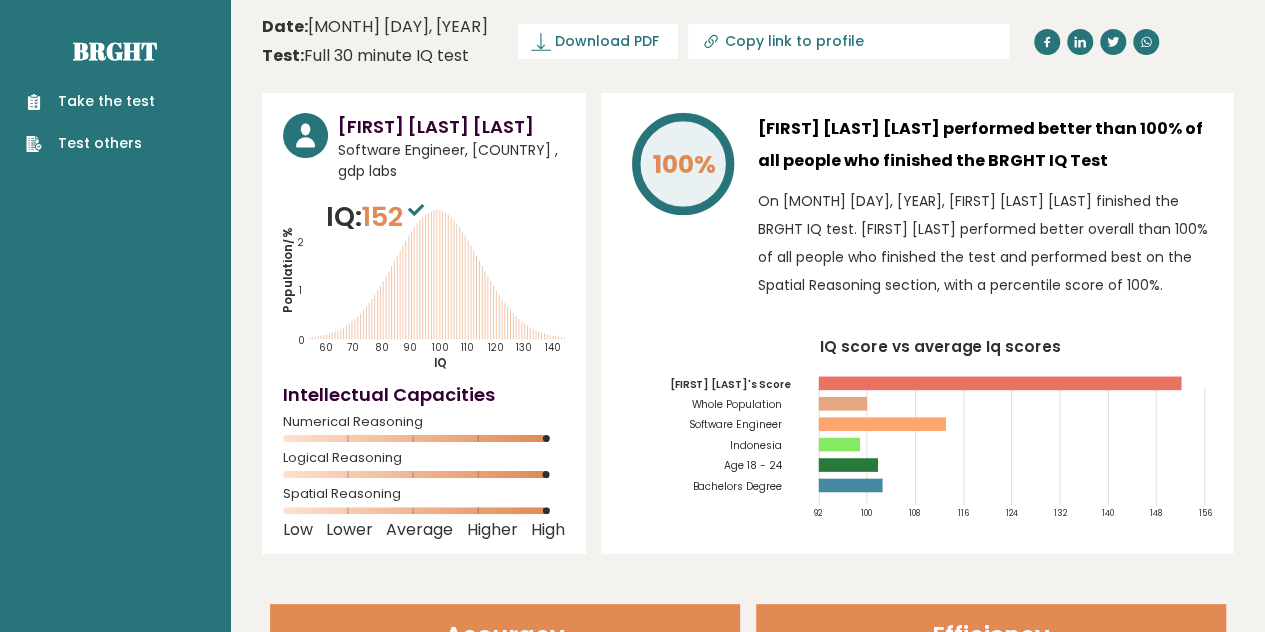 drag, startPoint x: 342, startPoint y: 116, endPoint x: 458, endPoint y: 136, distance: 117.71151 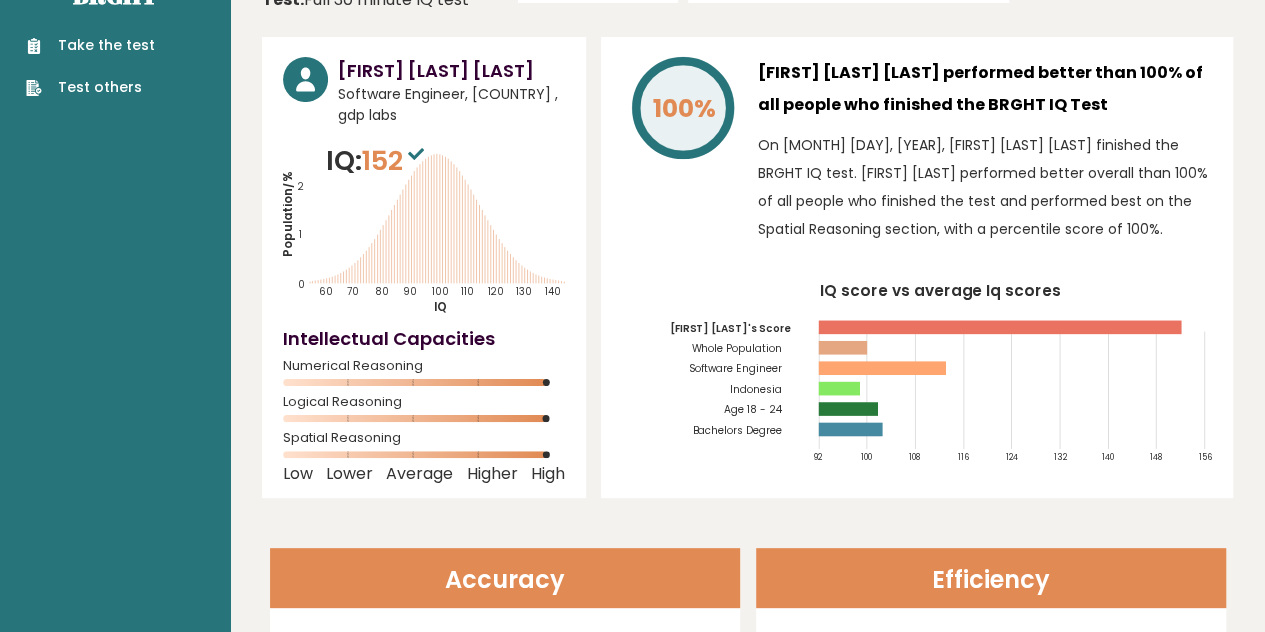 scroll, scrollTop: 0, scrollLeft: 0, axis: both 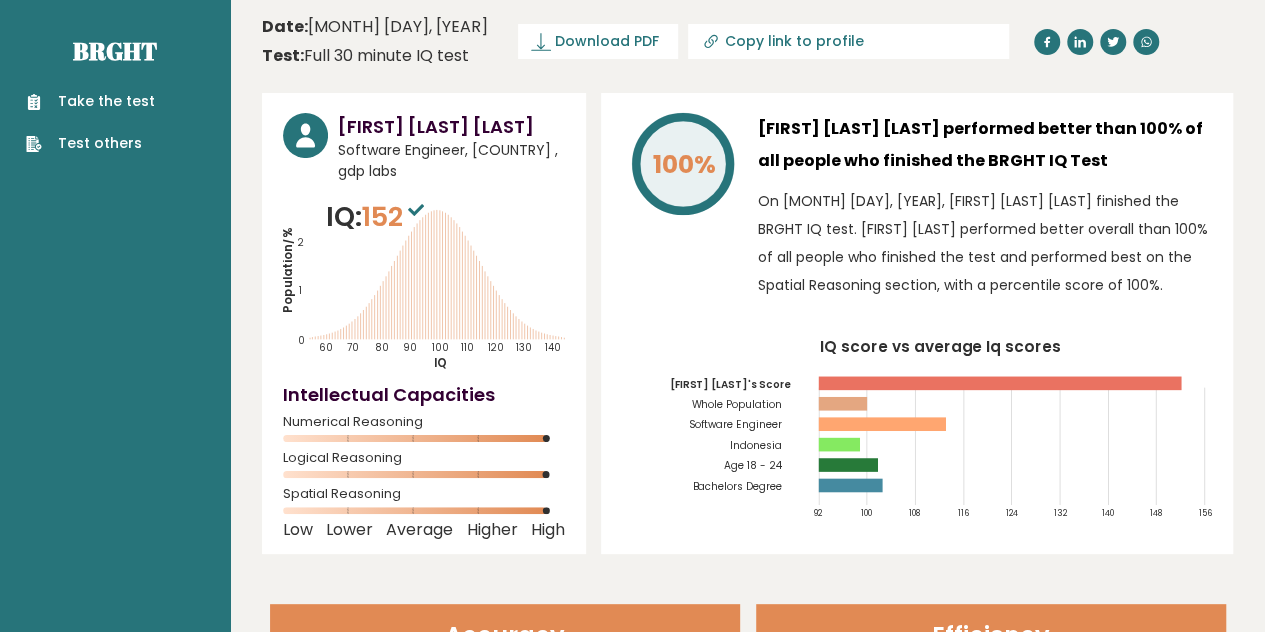 drag, startPoint x: 125, startPoint y: 105, endPoint x: 80, endPoint y: 139, distance: 56.400356 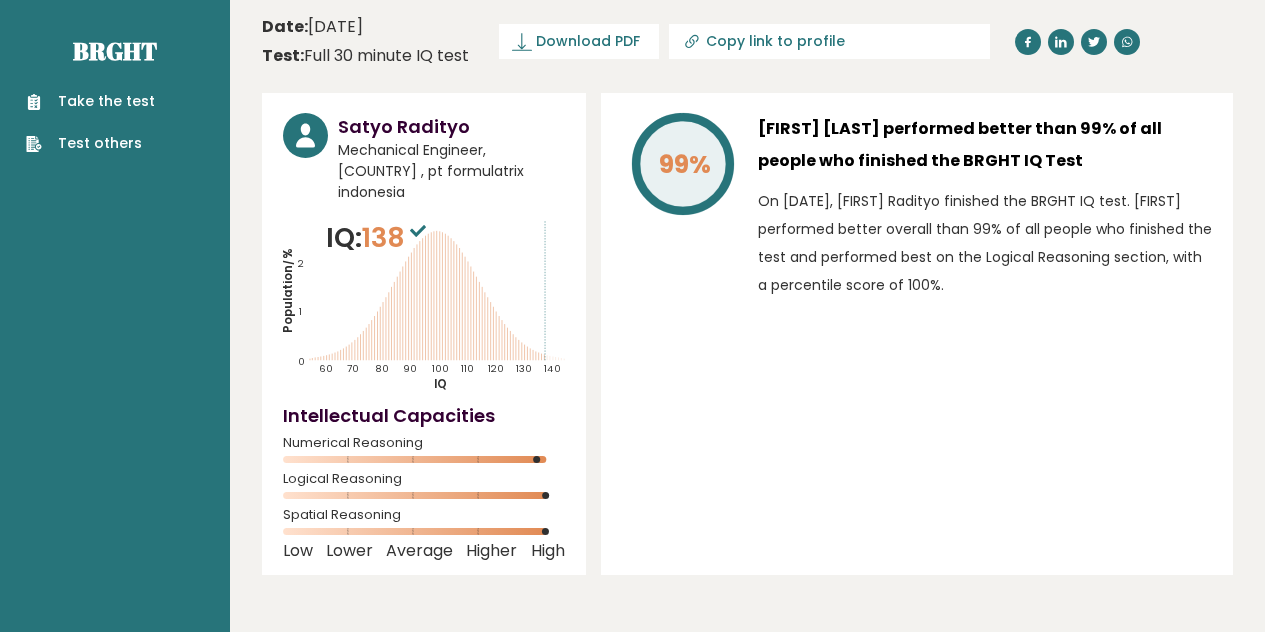 scroll, scrollTop: 0, scrollLeft: 0, axis: both 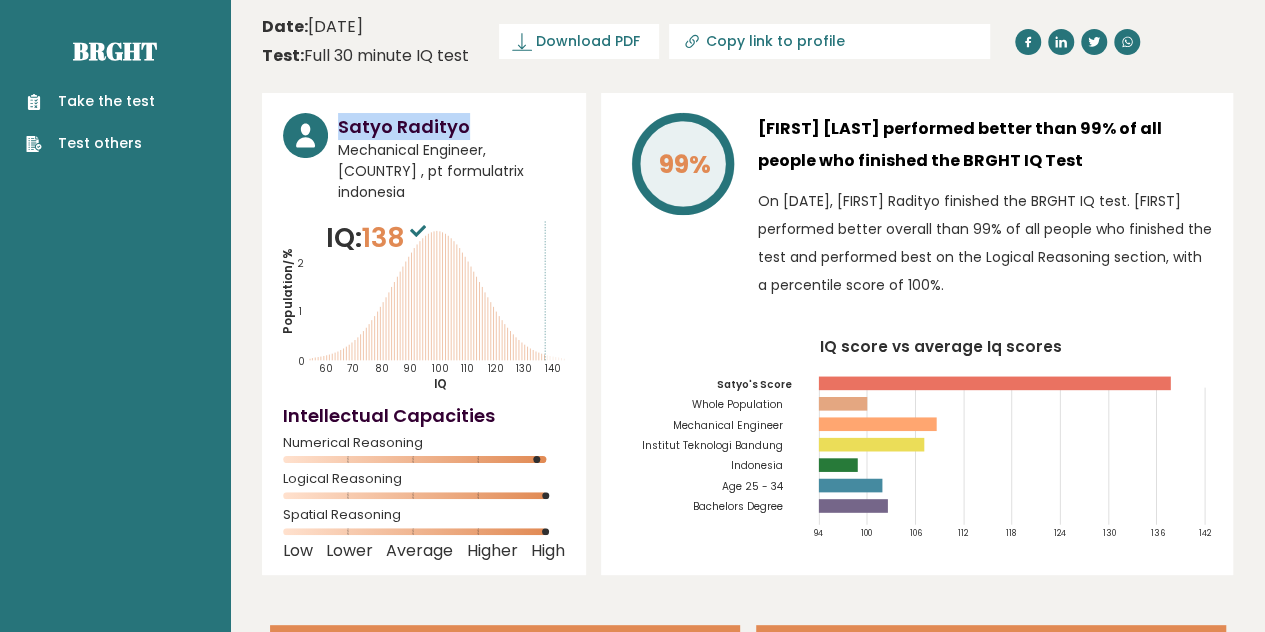 drag, startPoint x: 340, startPoint y: 121, endPoint x: 468, endPoint y: 120, distance: 128.0039 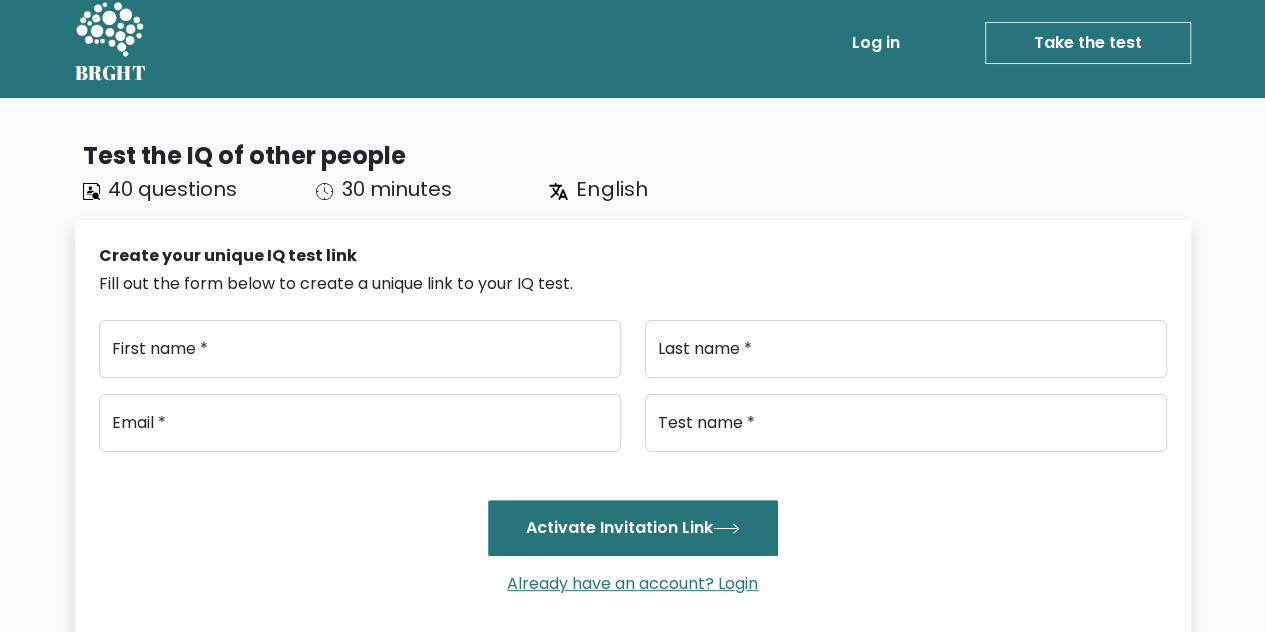 scroll, scrollTop: 0, scrollLeft: 0, axis: both 